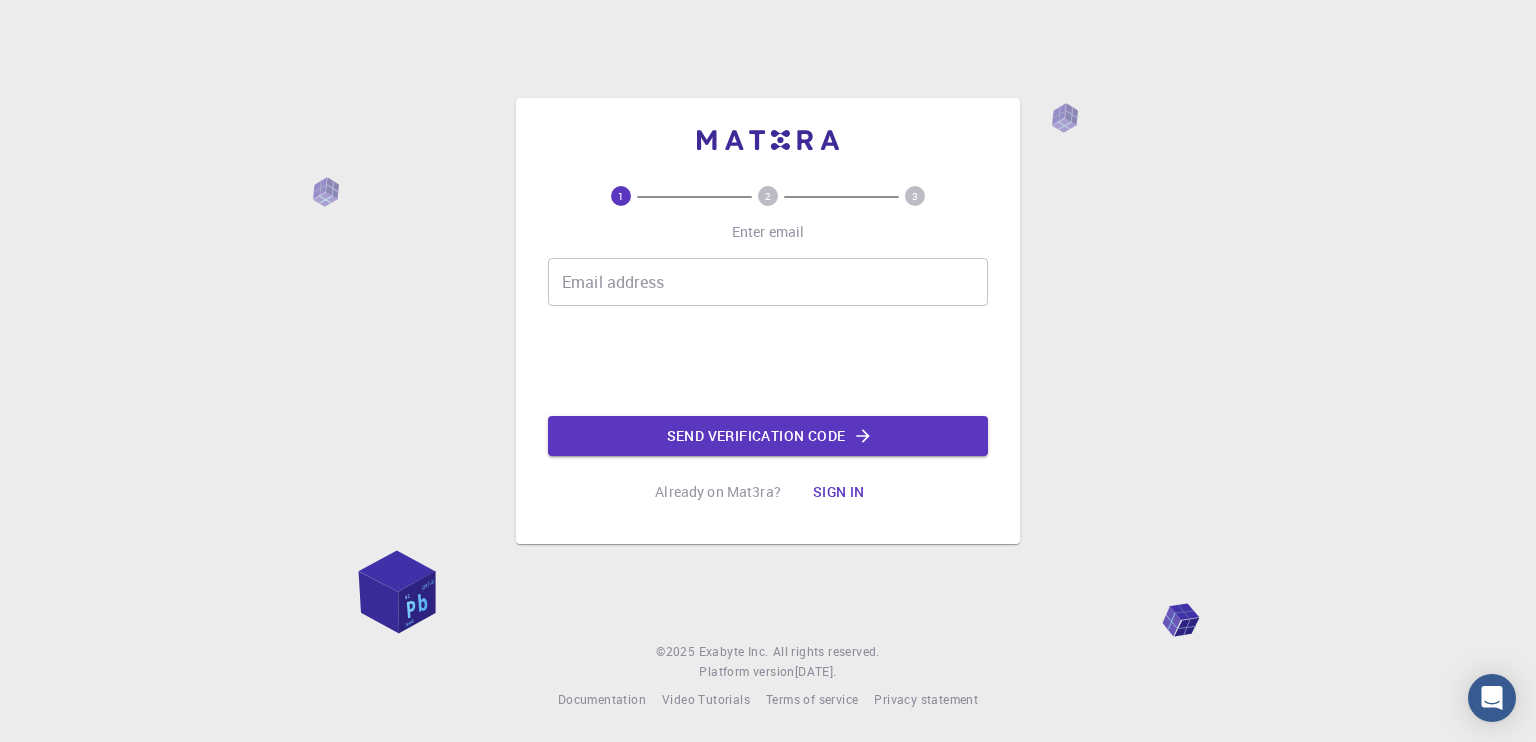 scroll, scrollTop: 0, scrollLeft: 0, axis: both 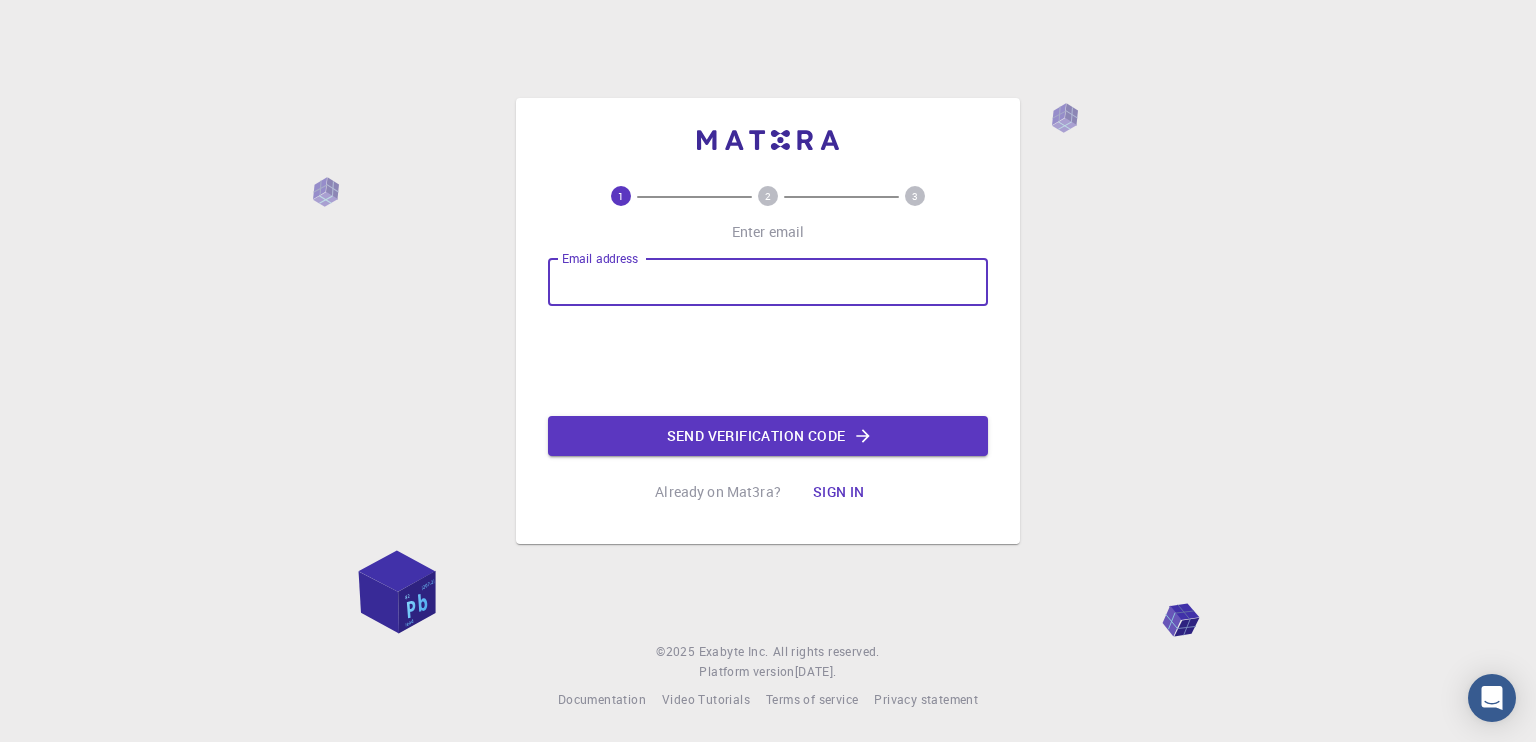 drag, startPoint x: 0, startPoint y: 0, endPoint x: 807, endPoint y: 287, distance: 856.515 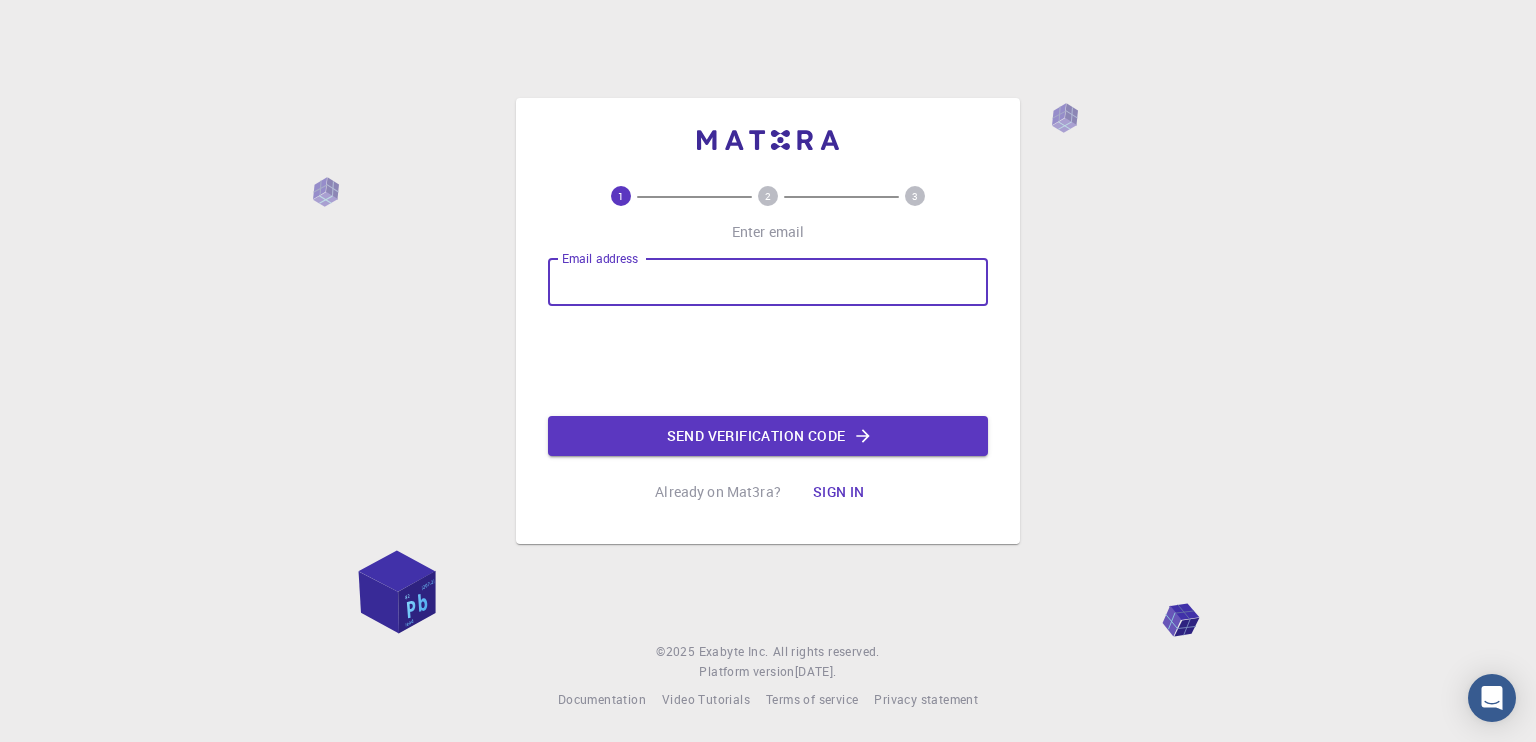 type on "bluma.krista@gmail.com" 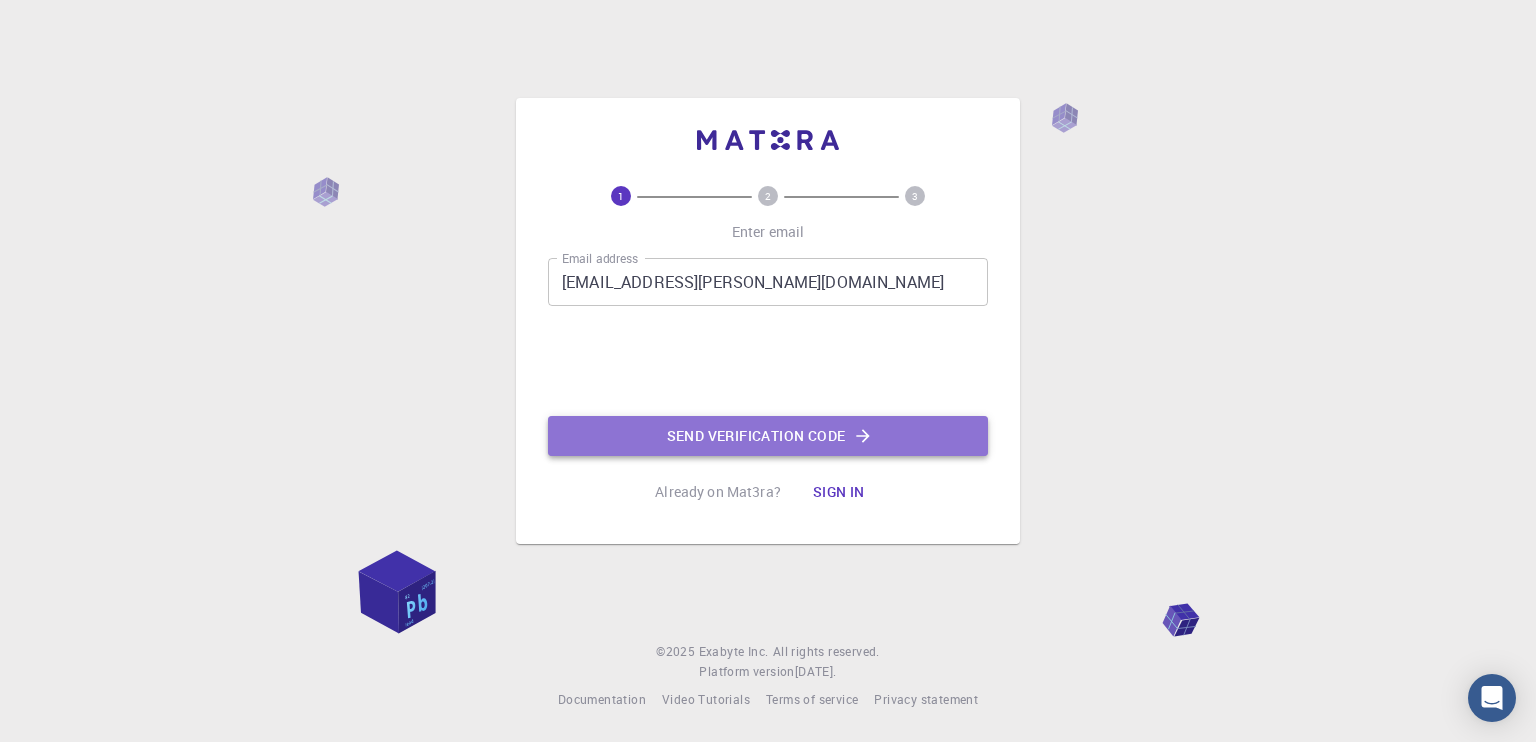 click on "Send verification code" 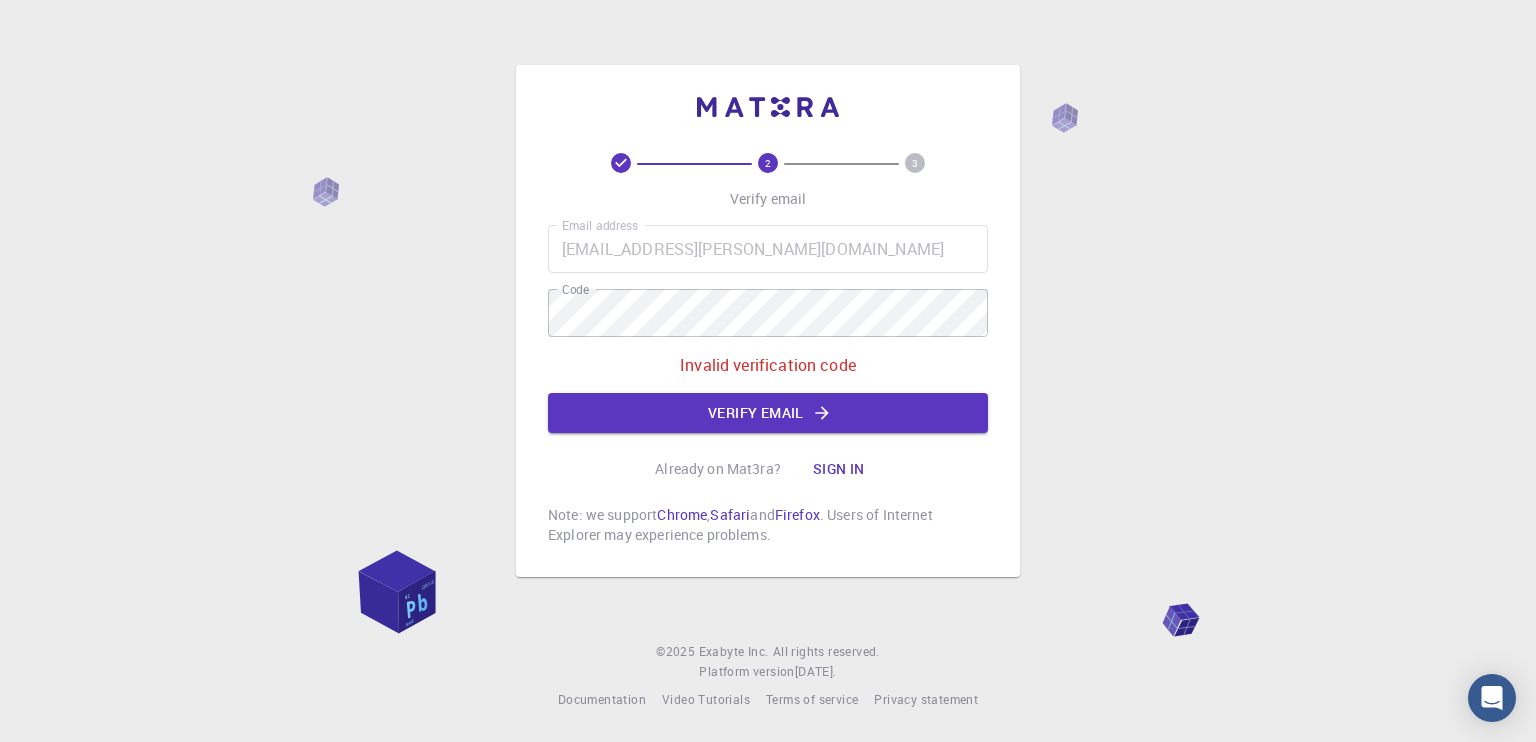 click on "Invalid verification code" at bounding box center [768, 365] 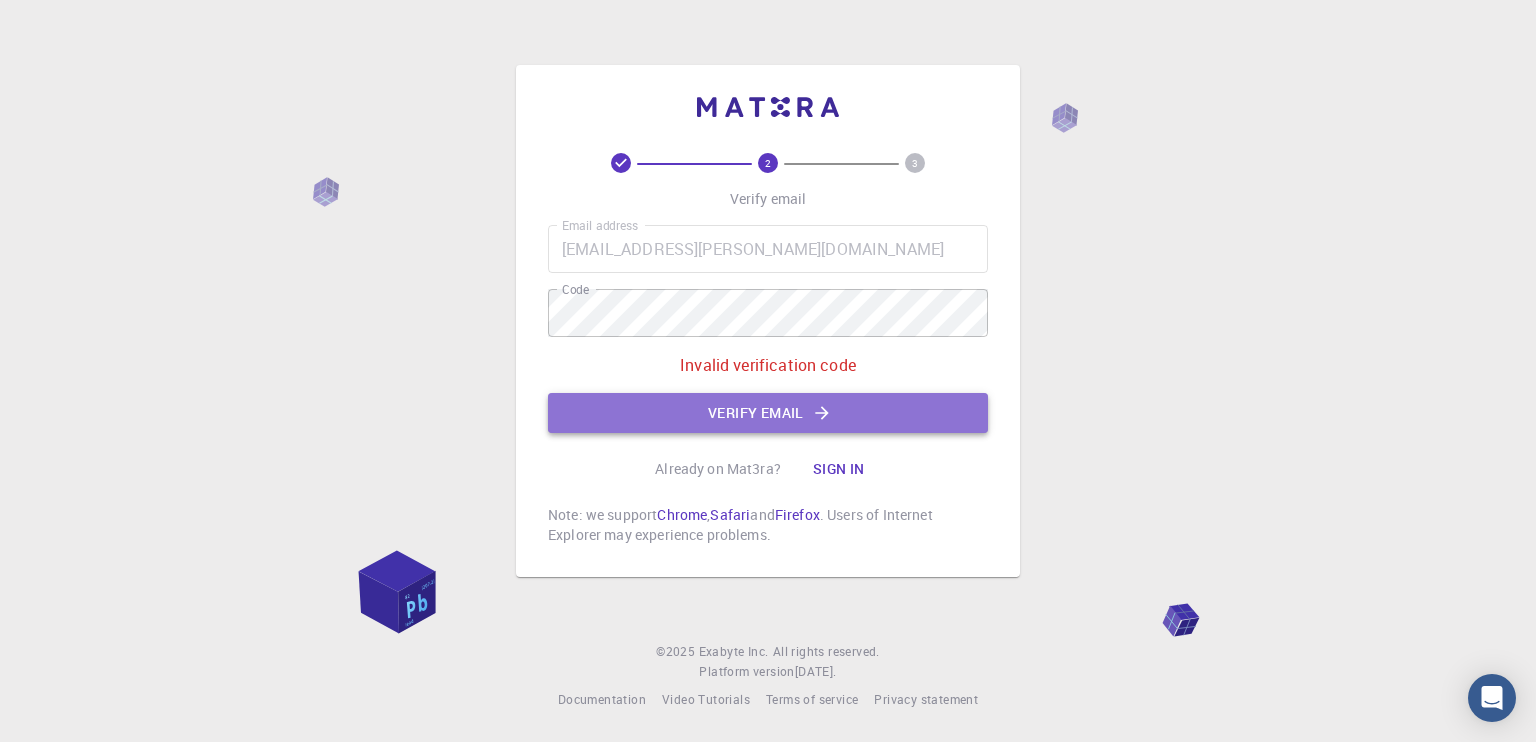 click on "Verify email" at bounding box center (768, 413) 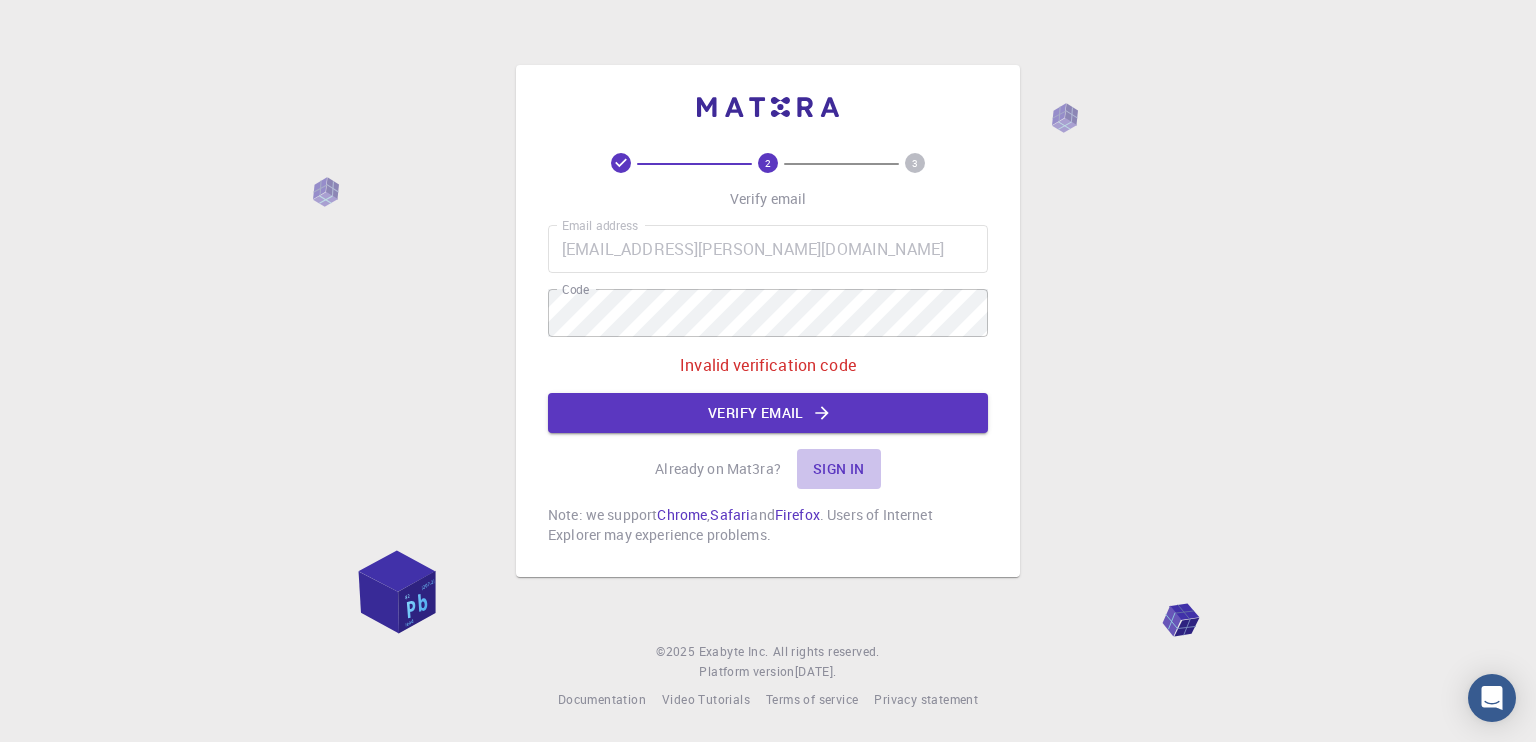 click on "Sign in" at bounding box center [839, 469] 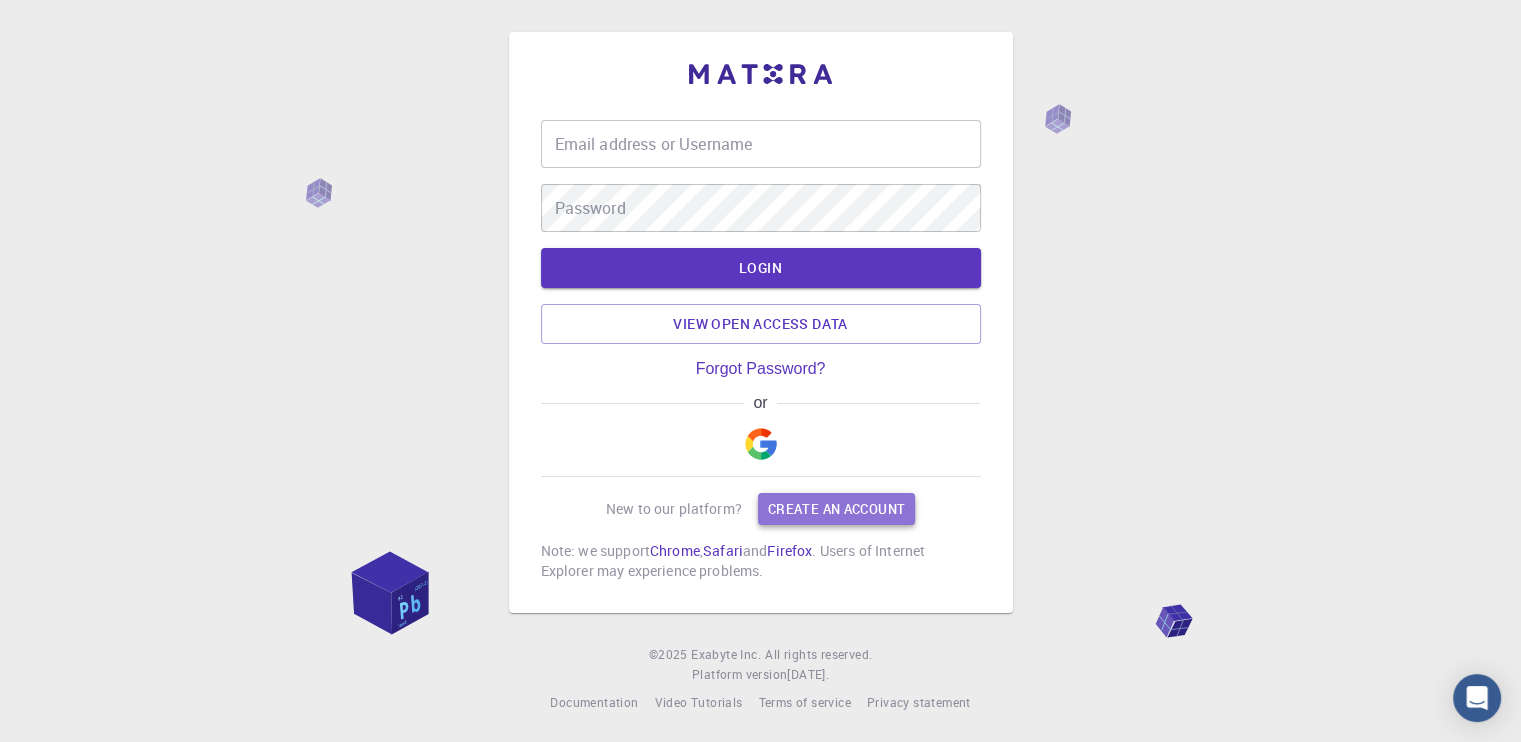 click on "Create an account" at bounding box center [836, 509] 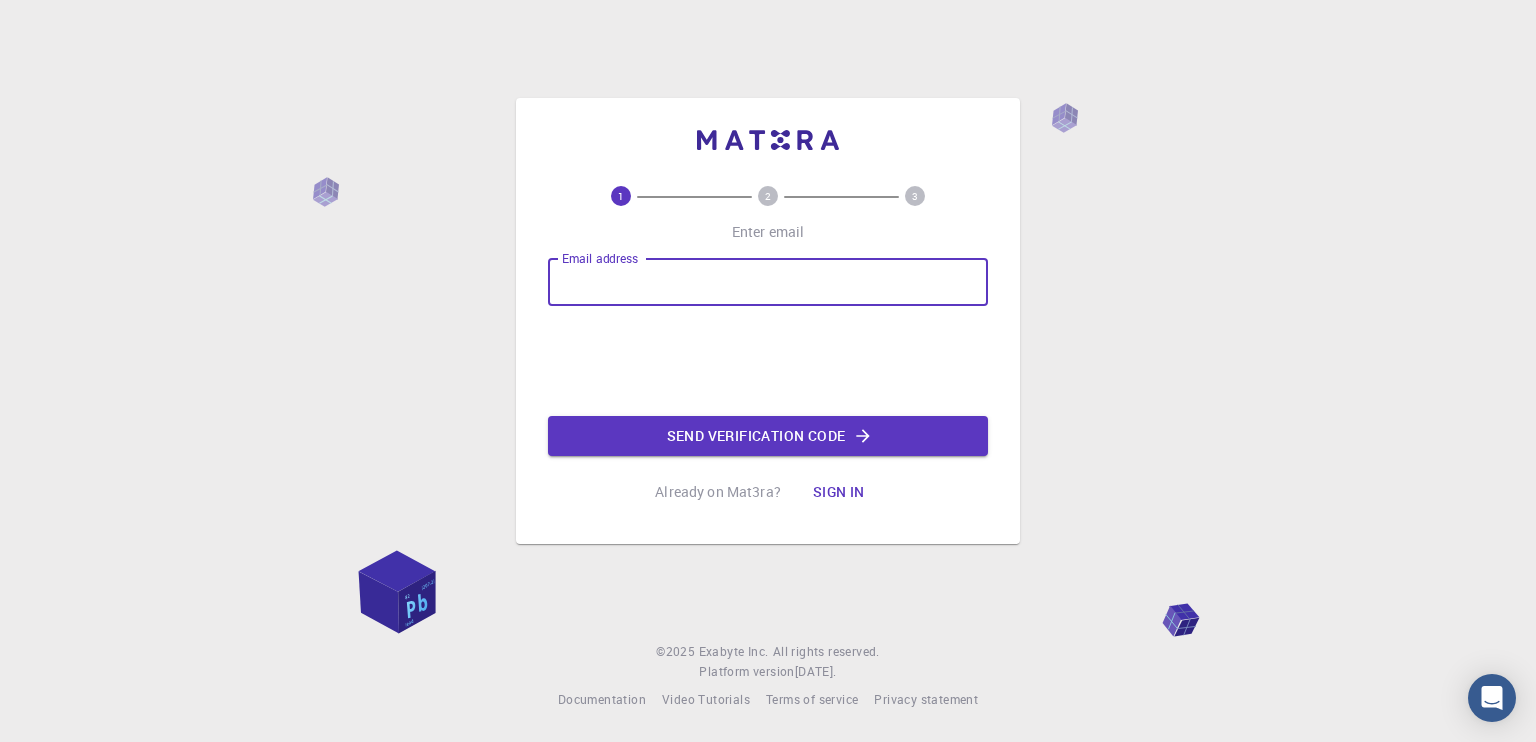 click on "Email address" at bounding box center [768, 282] 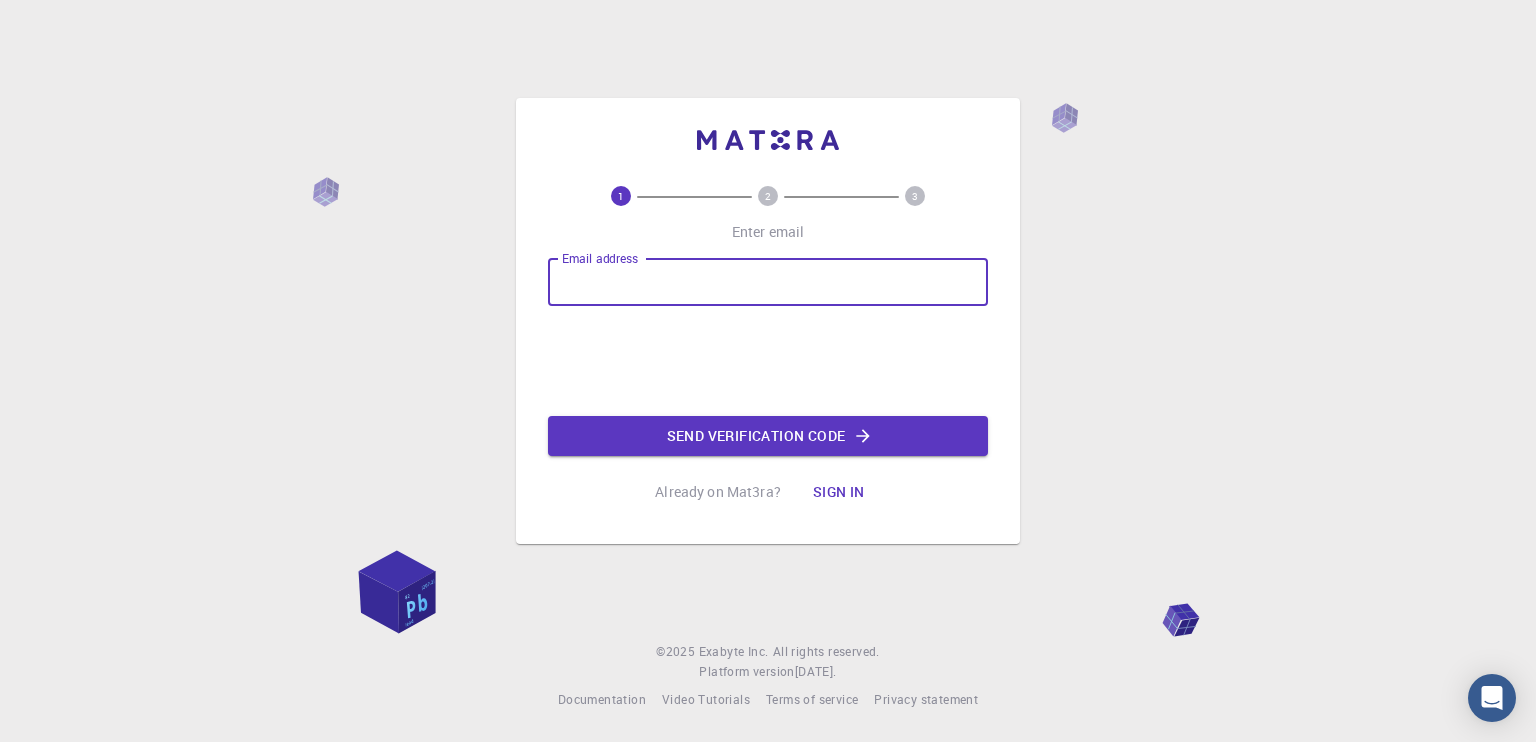type on "bluma.krista@gmail.com" 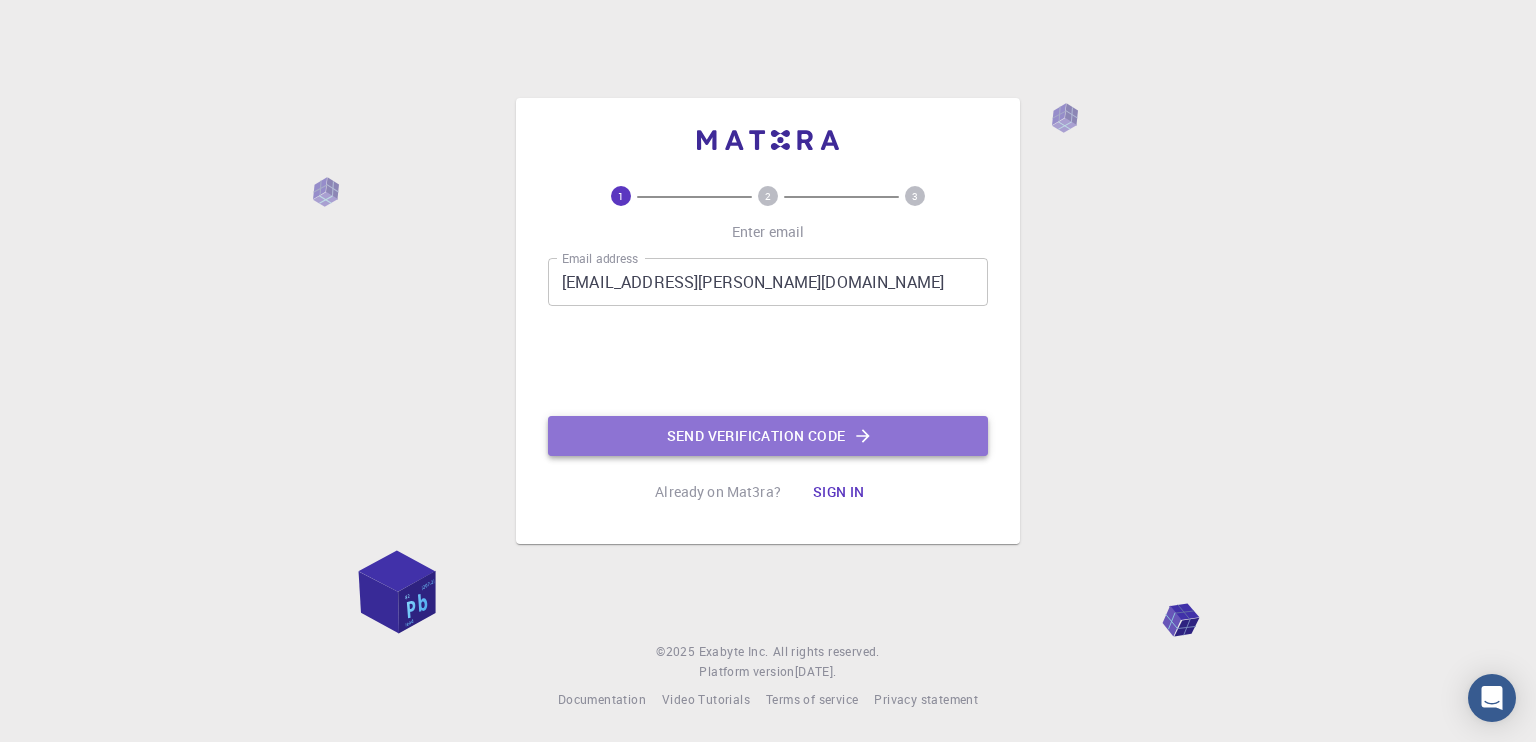 click on "Send verification code" 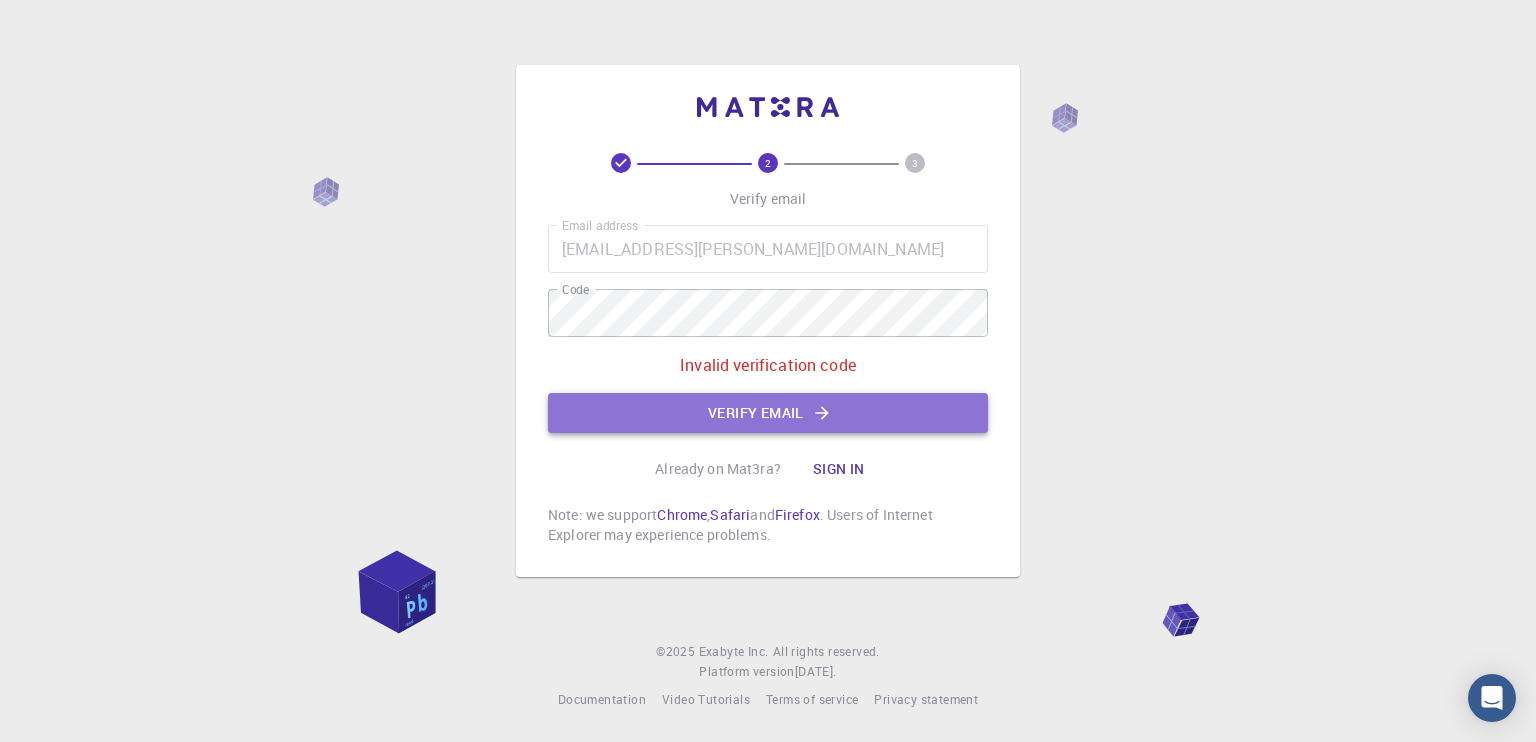 click on "Verify email" at bounding box center [768, 413] 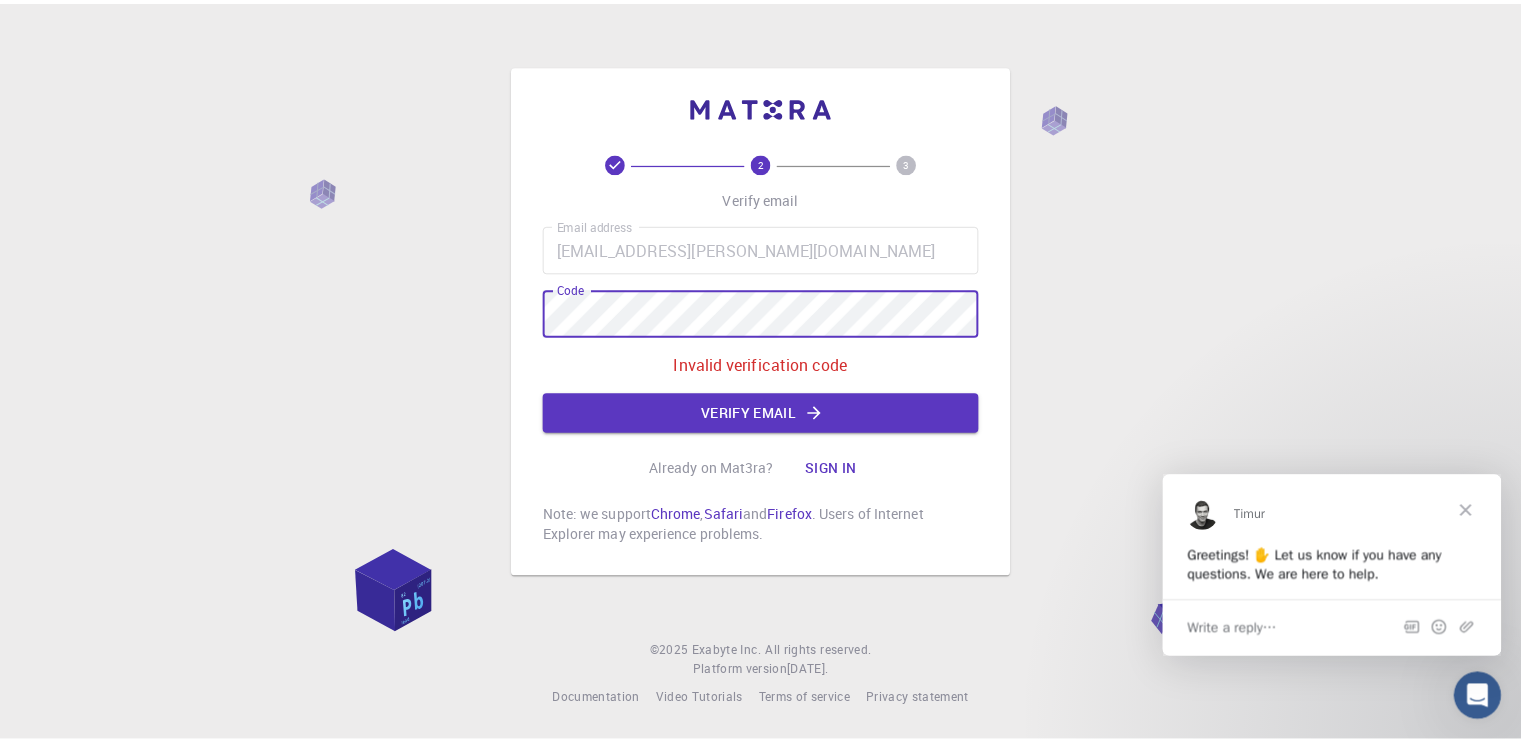 scroll, scrollTop: 0, scrollLeft: 0, axis: both 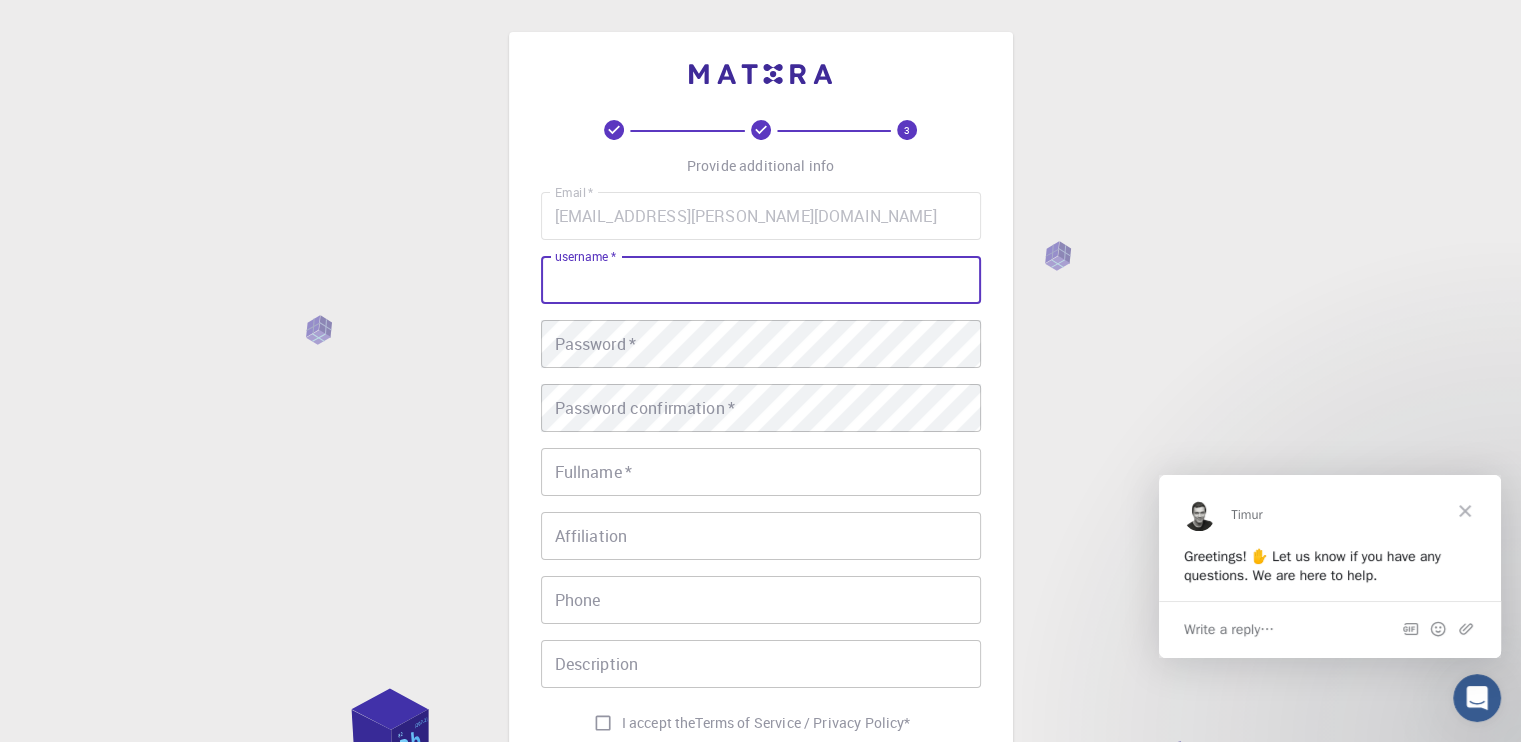 click on "username   *" at bounding box center (761, 280) 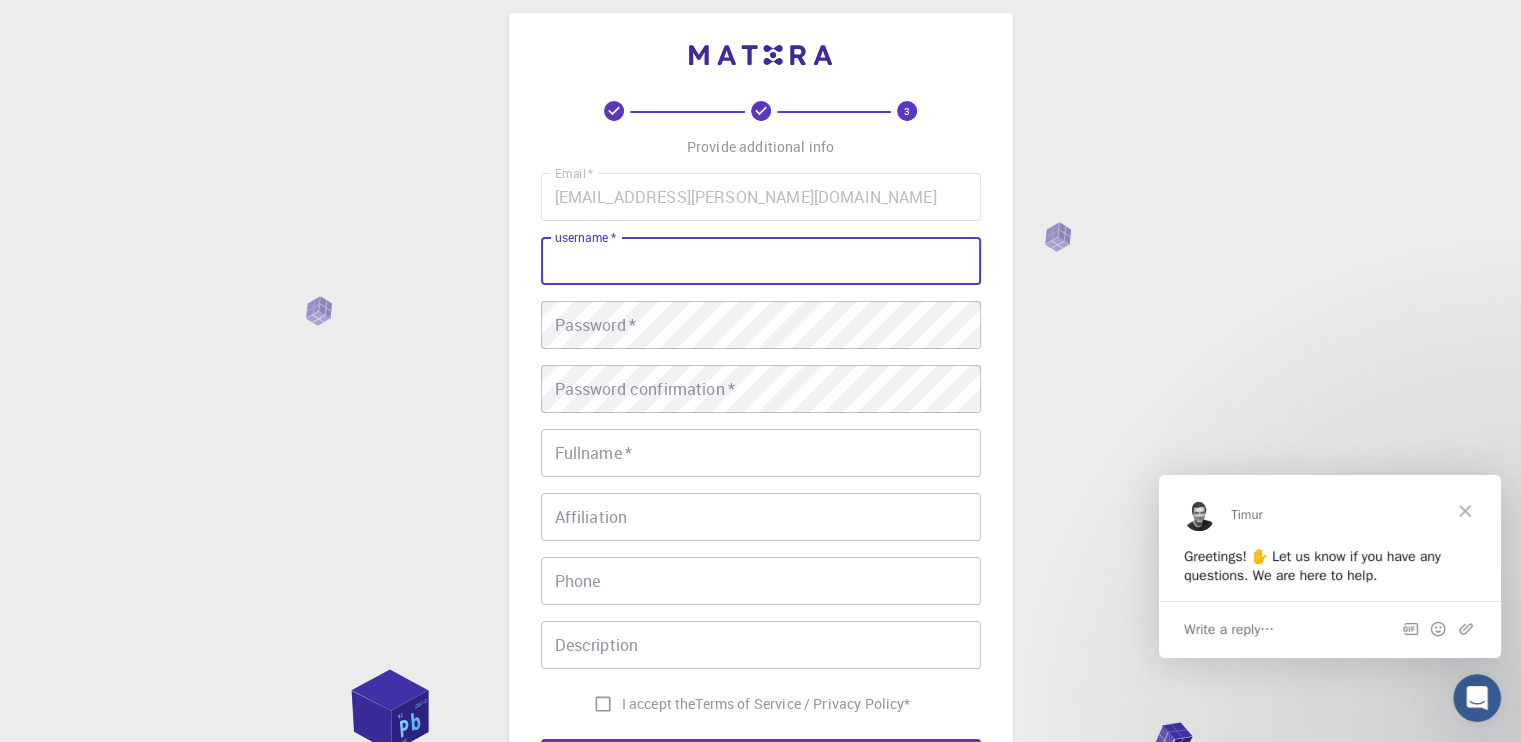 scroll, scrollTop: 5, scrollLeft: 0, axis: vertical 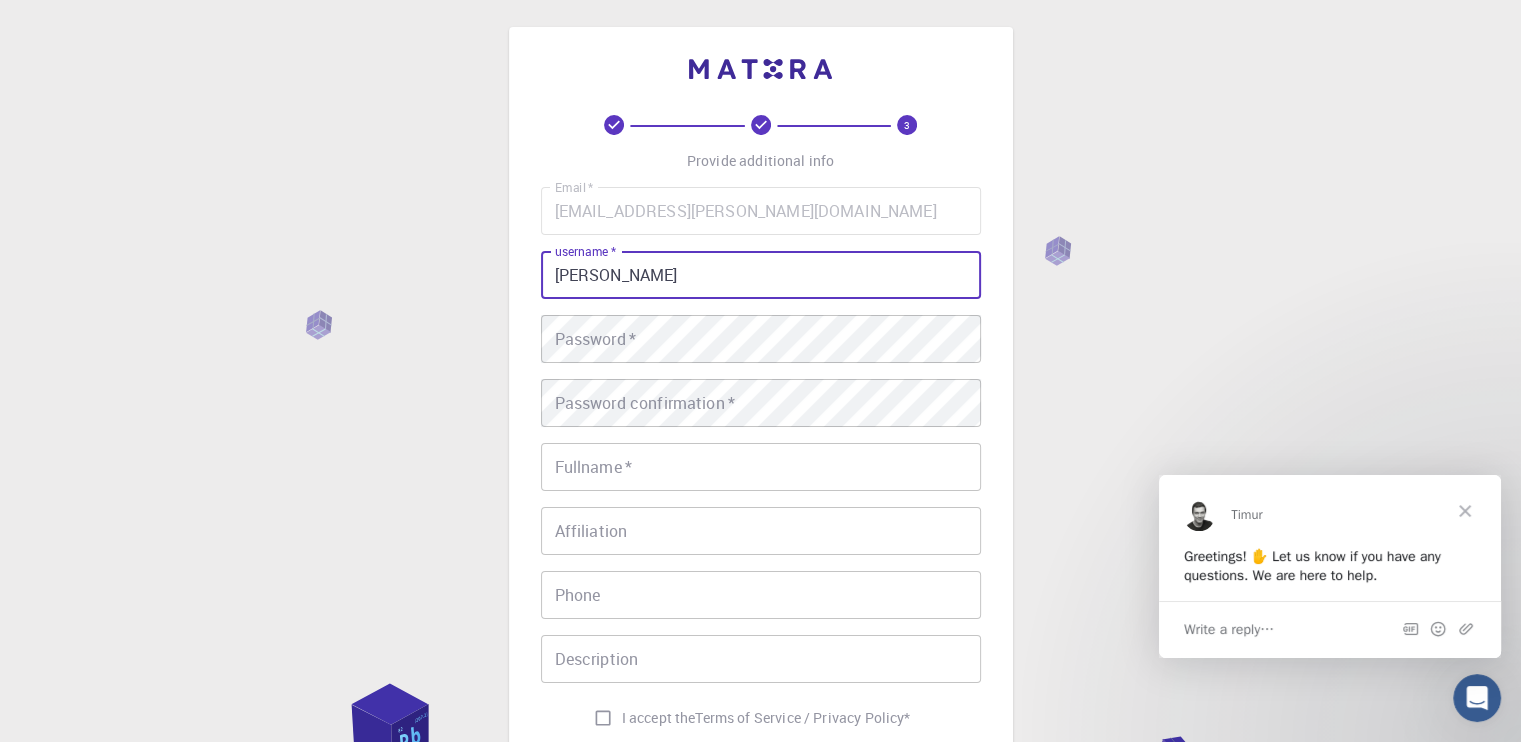 type on "lile" 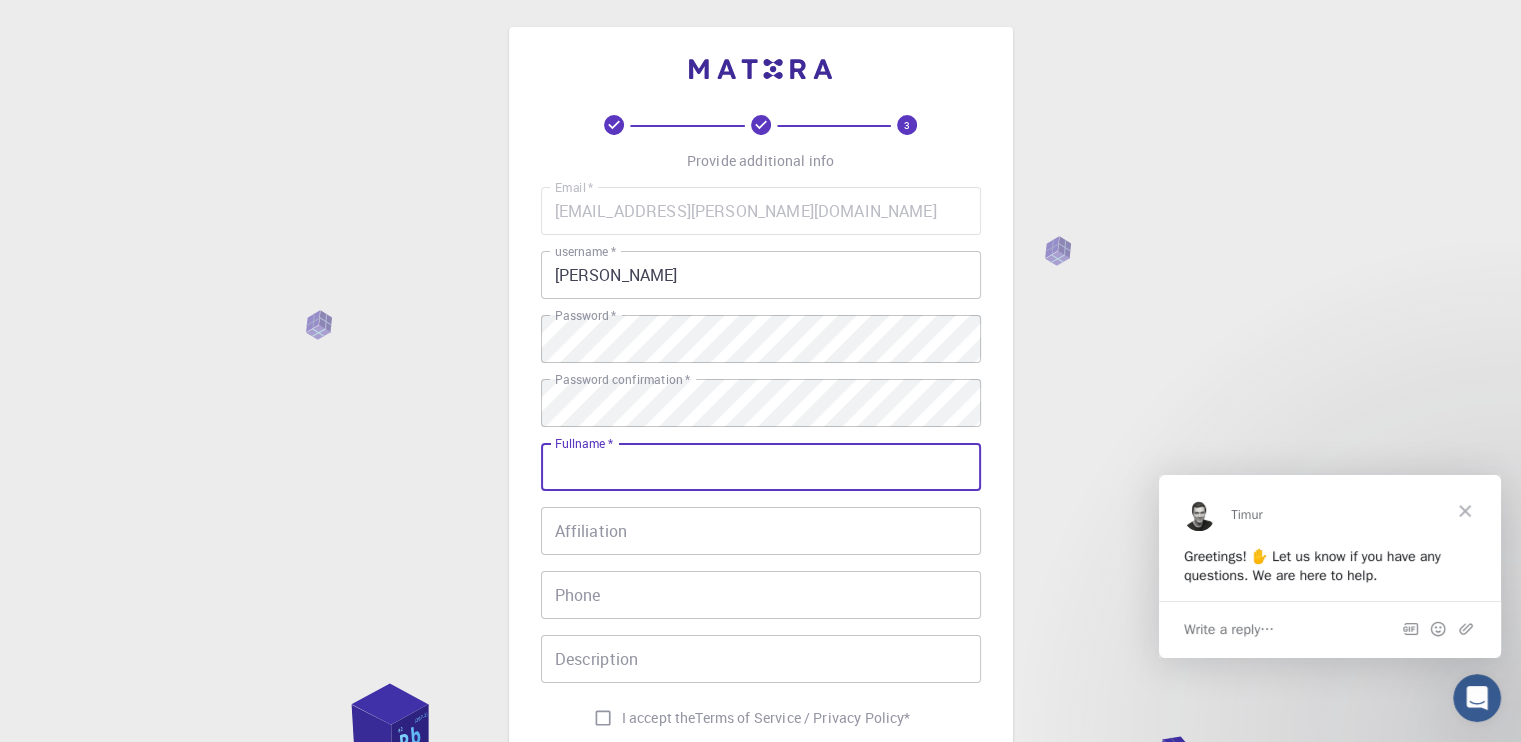 click on "Fullname   *" at bounding box center [761, 467] 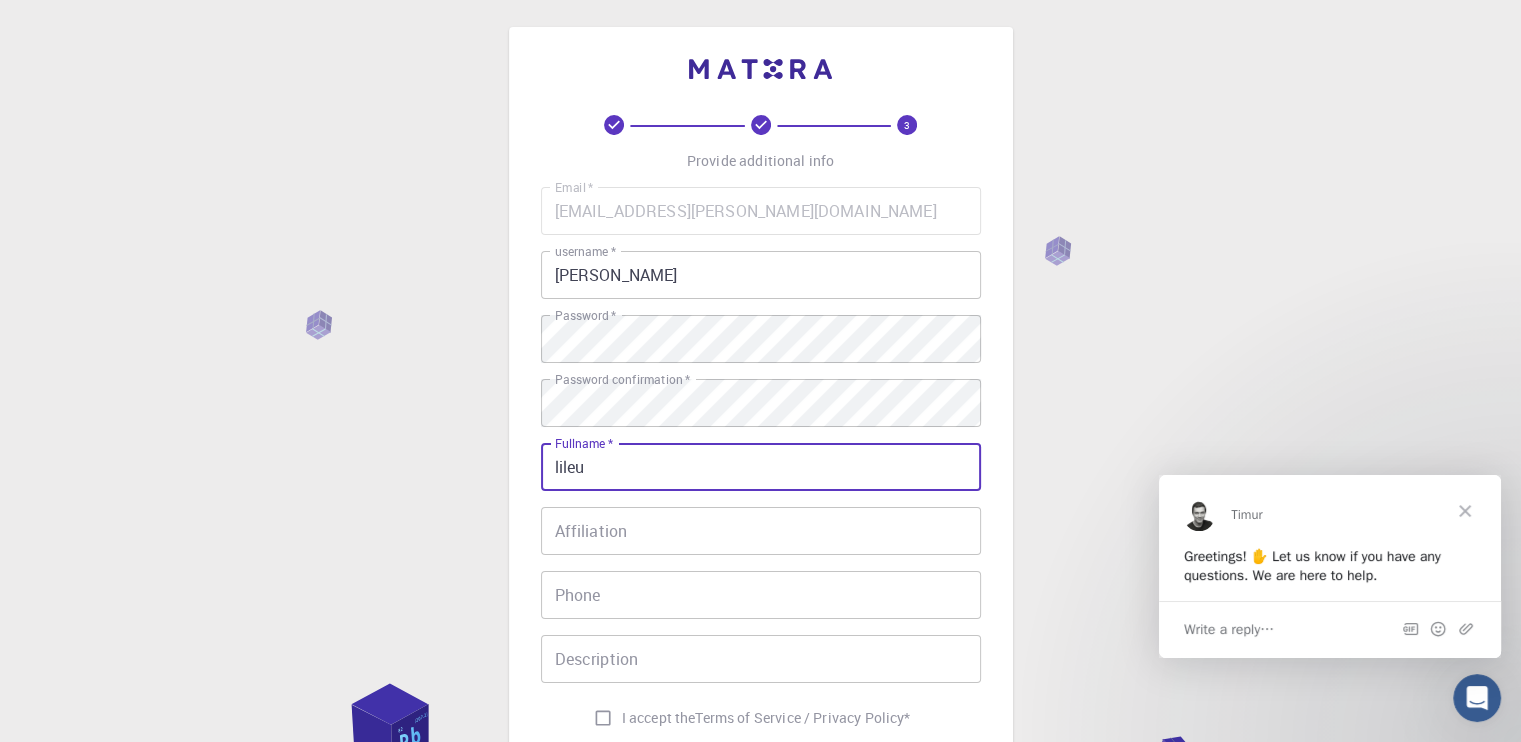 type on "lileu" 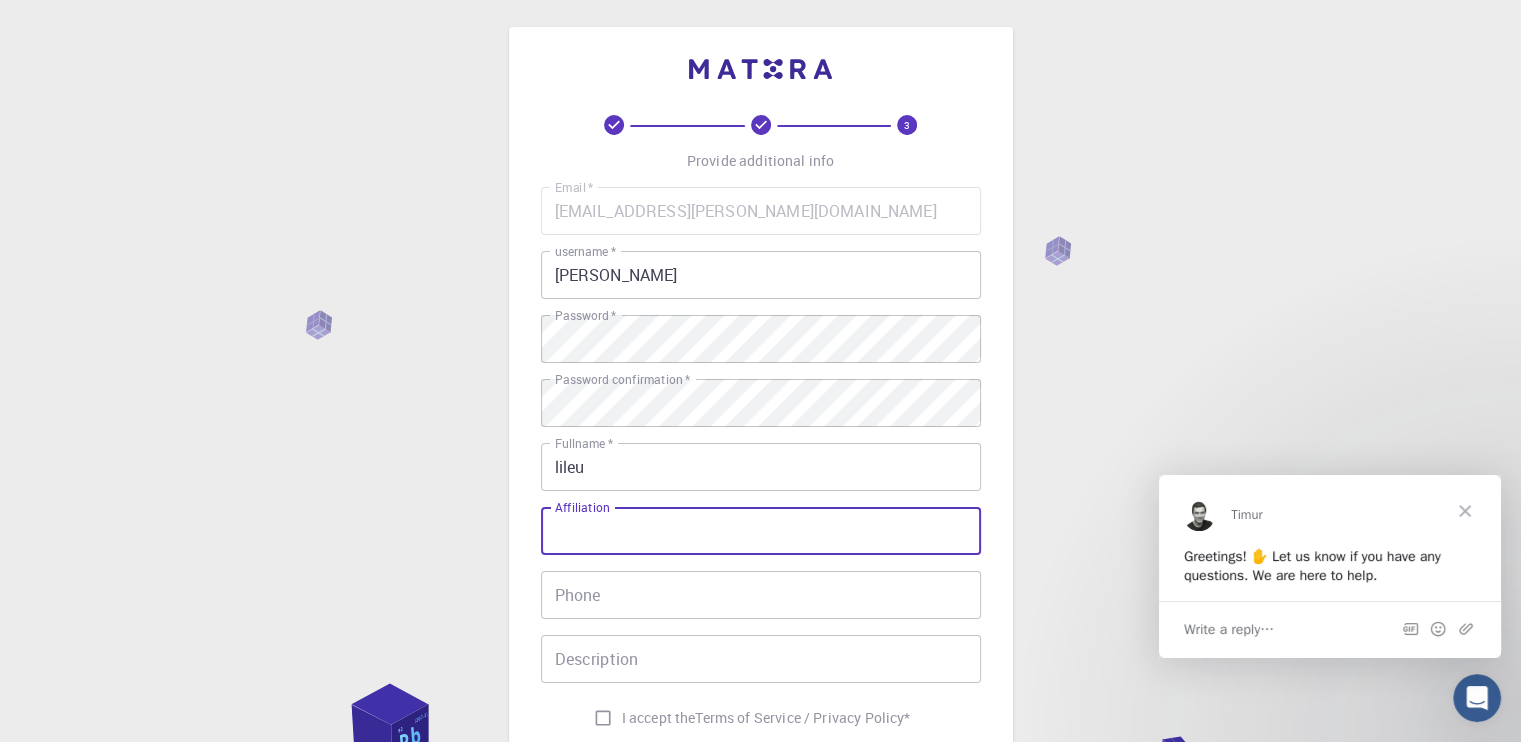 click on "Affiliation" at bounding box center (761, 531) 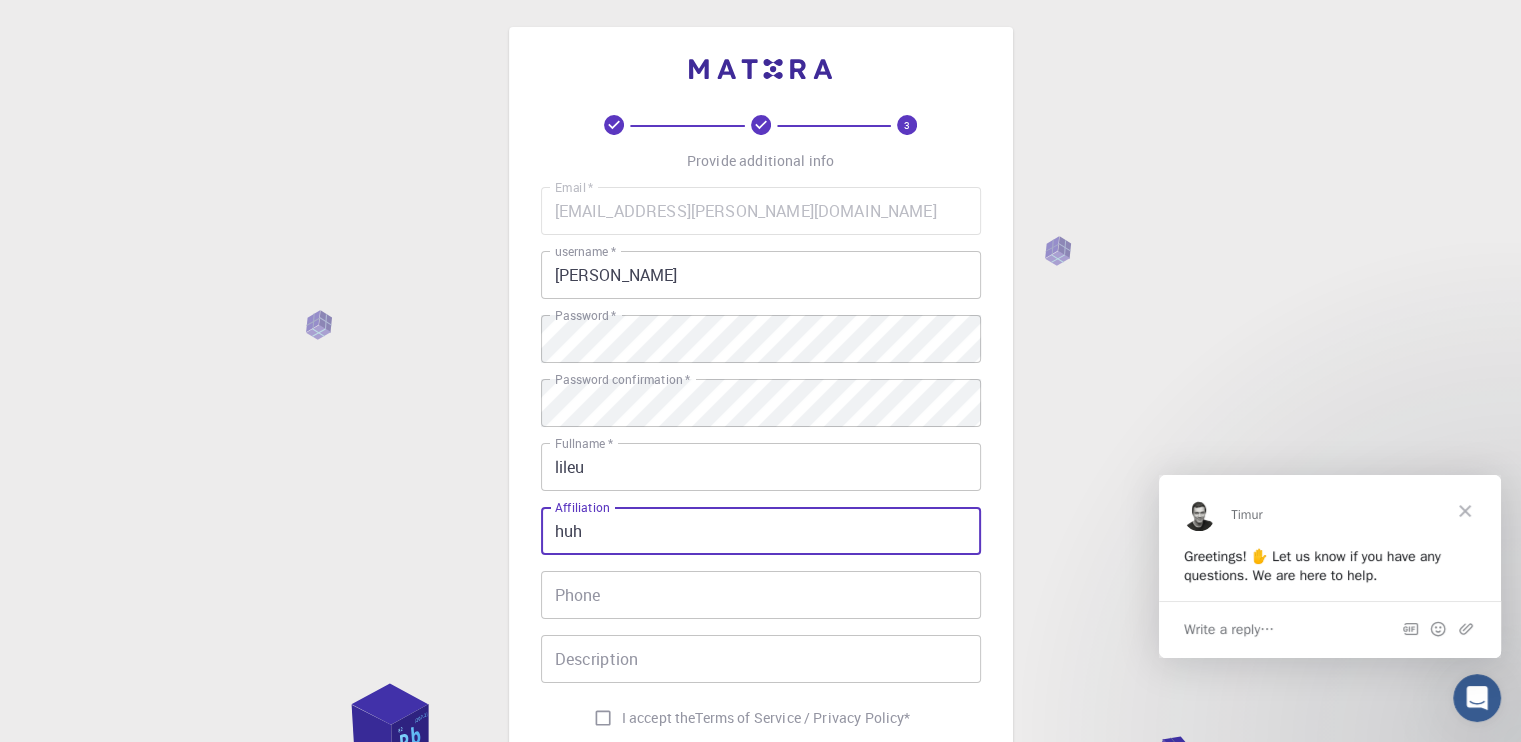 type on "huh" 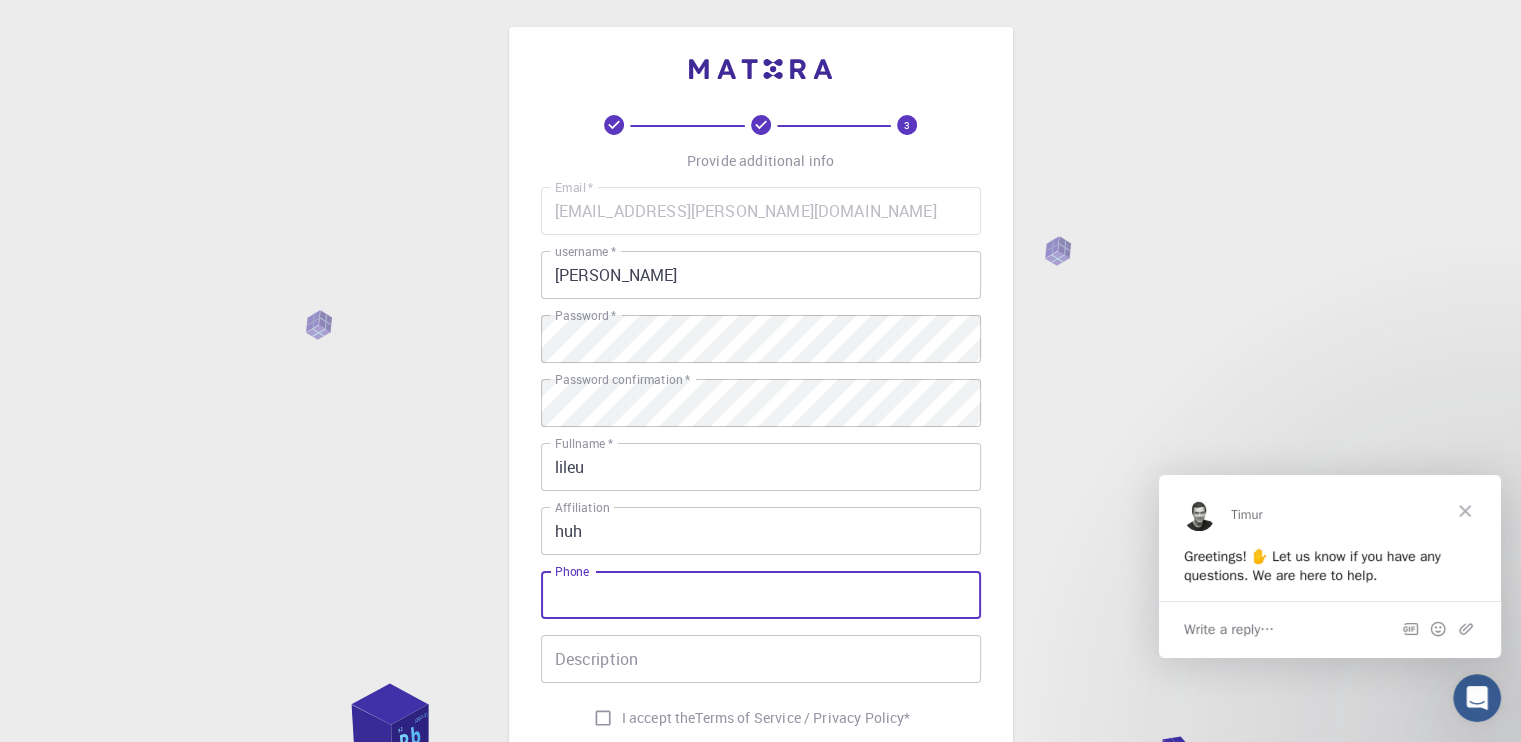 click on "Phone" at bounding box center (761, 595) 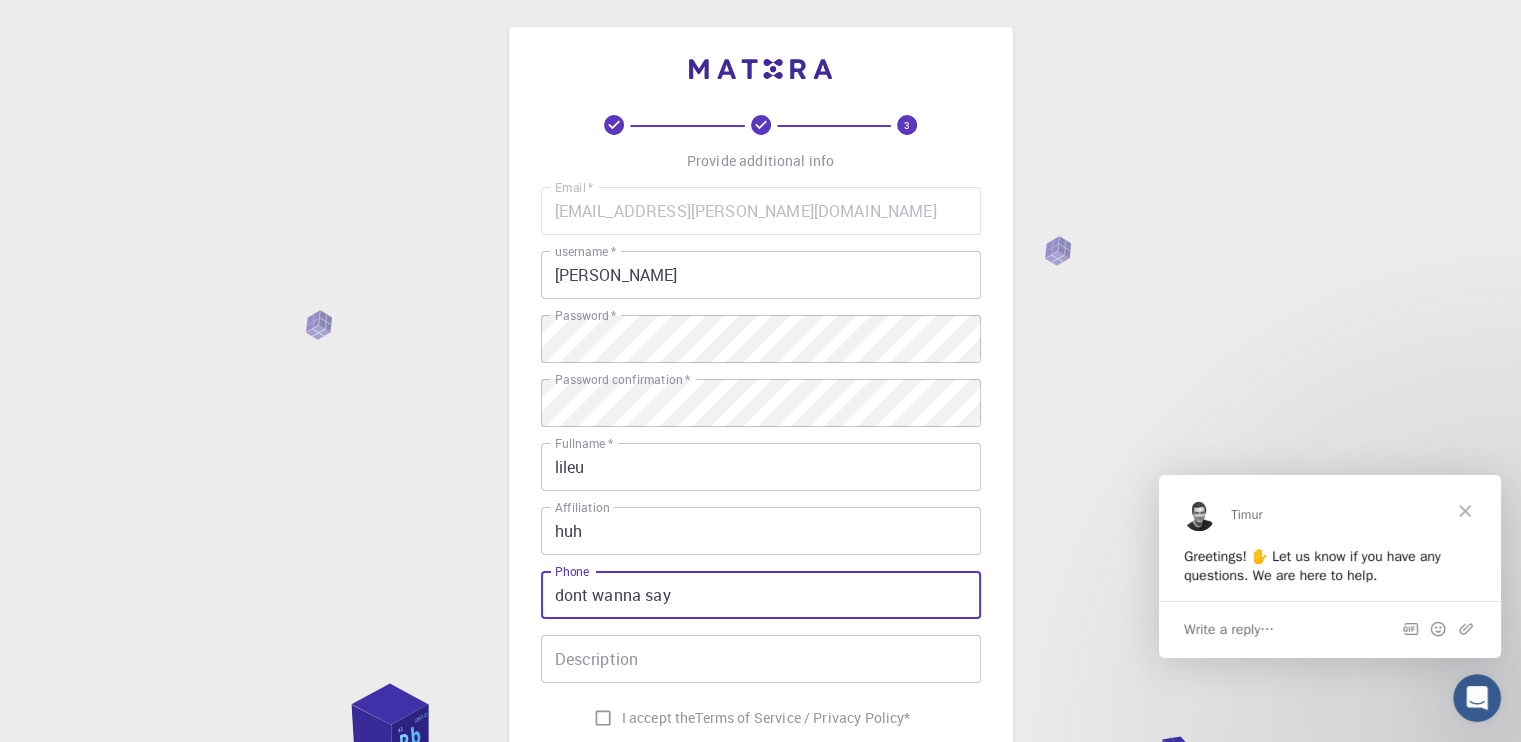 type on "dont wanna say" 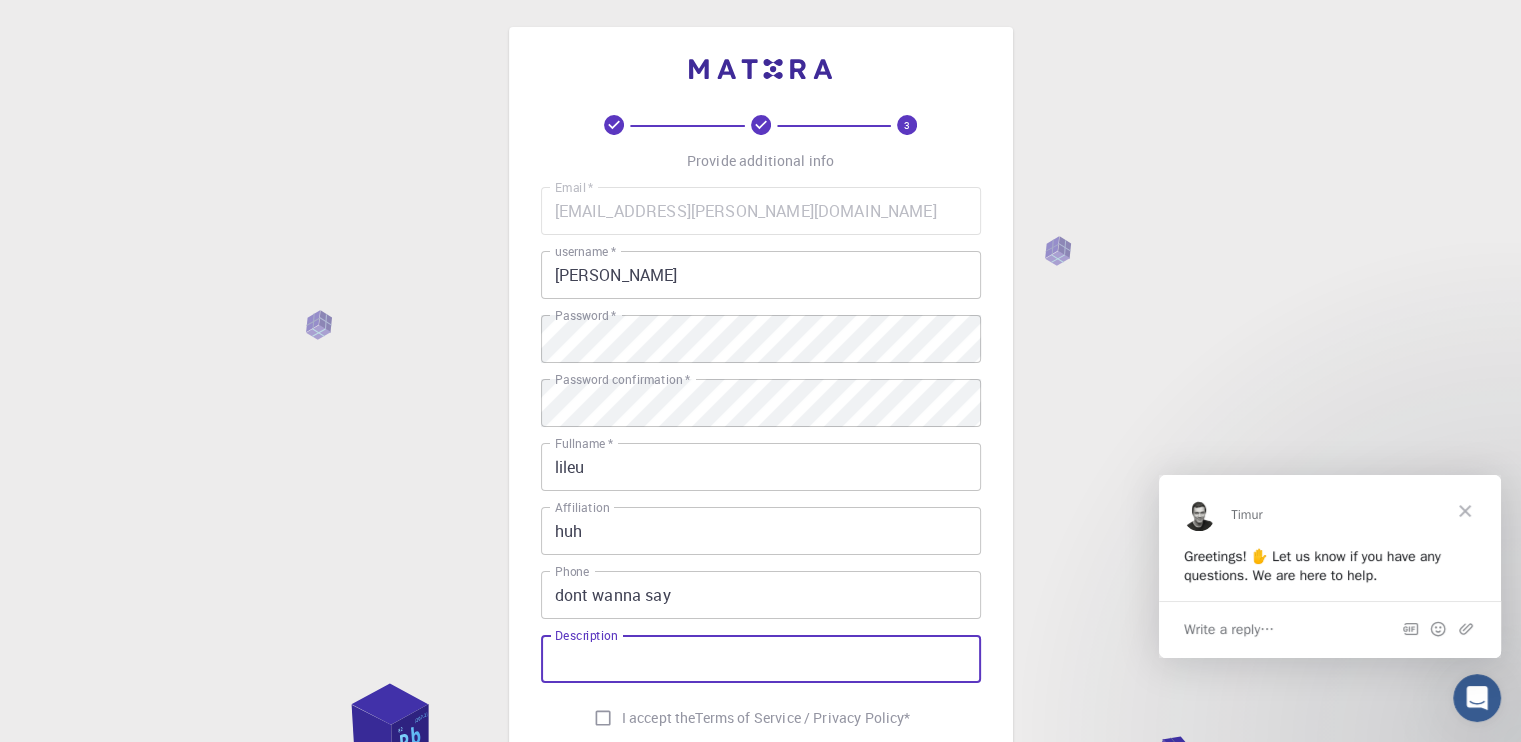 click on "Description Description" at bounding box center [761, 659] 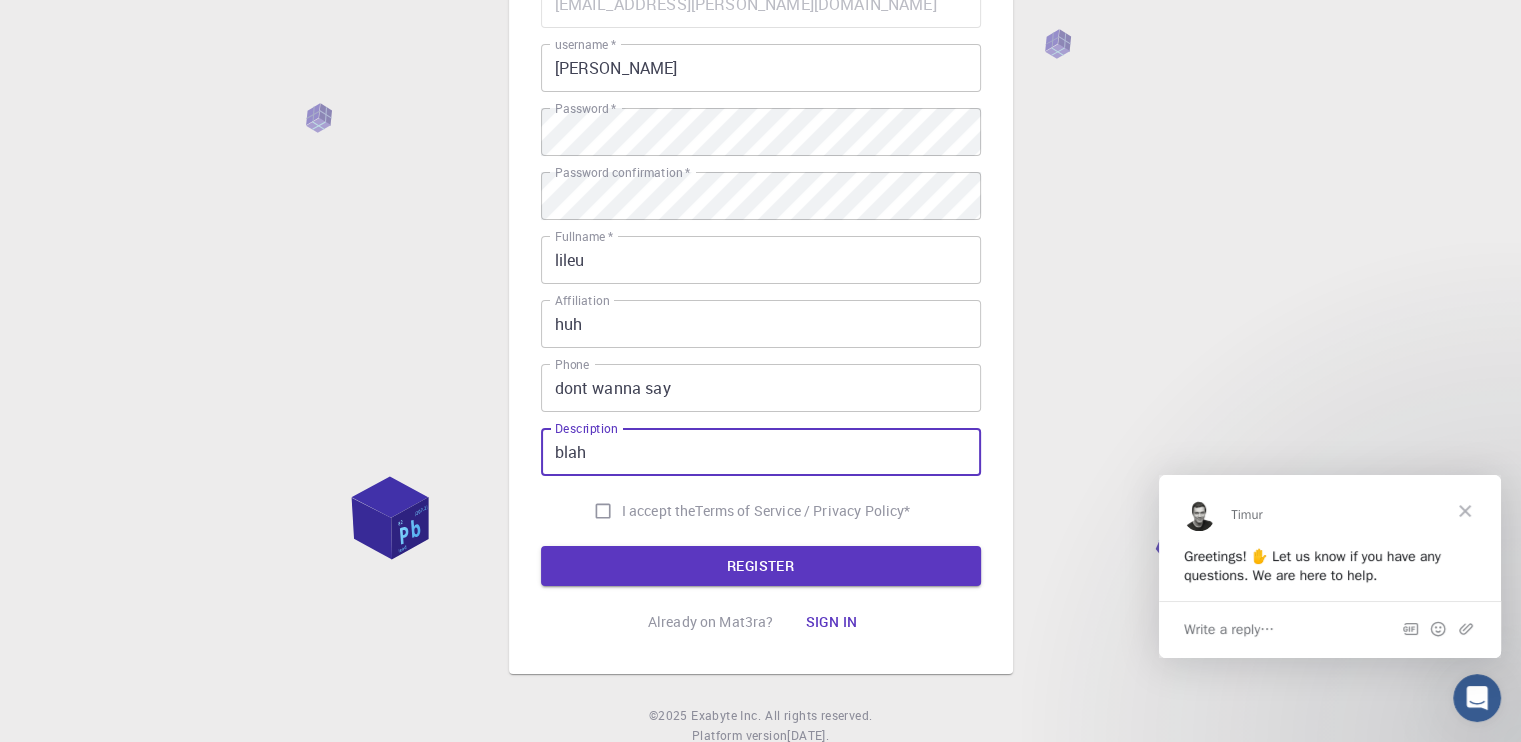 scroll, scrollTop: 214, scrollLeft: 0, axis: vertical 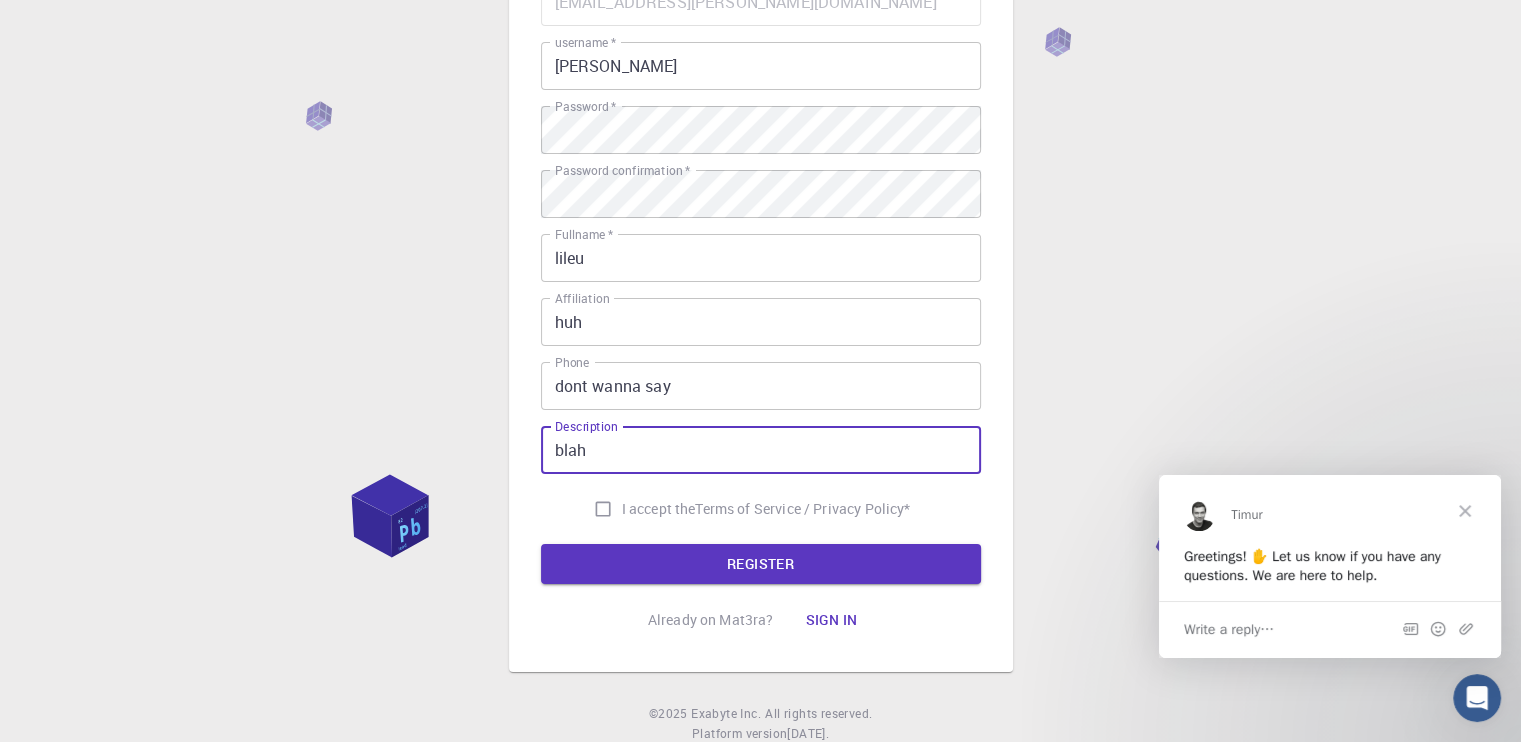 type on "blah" 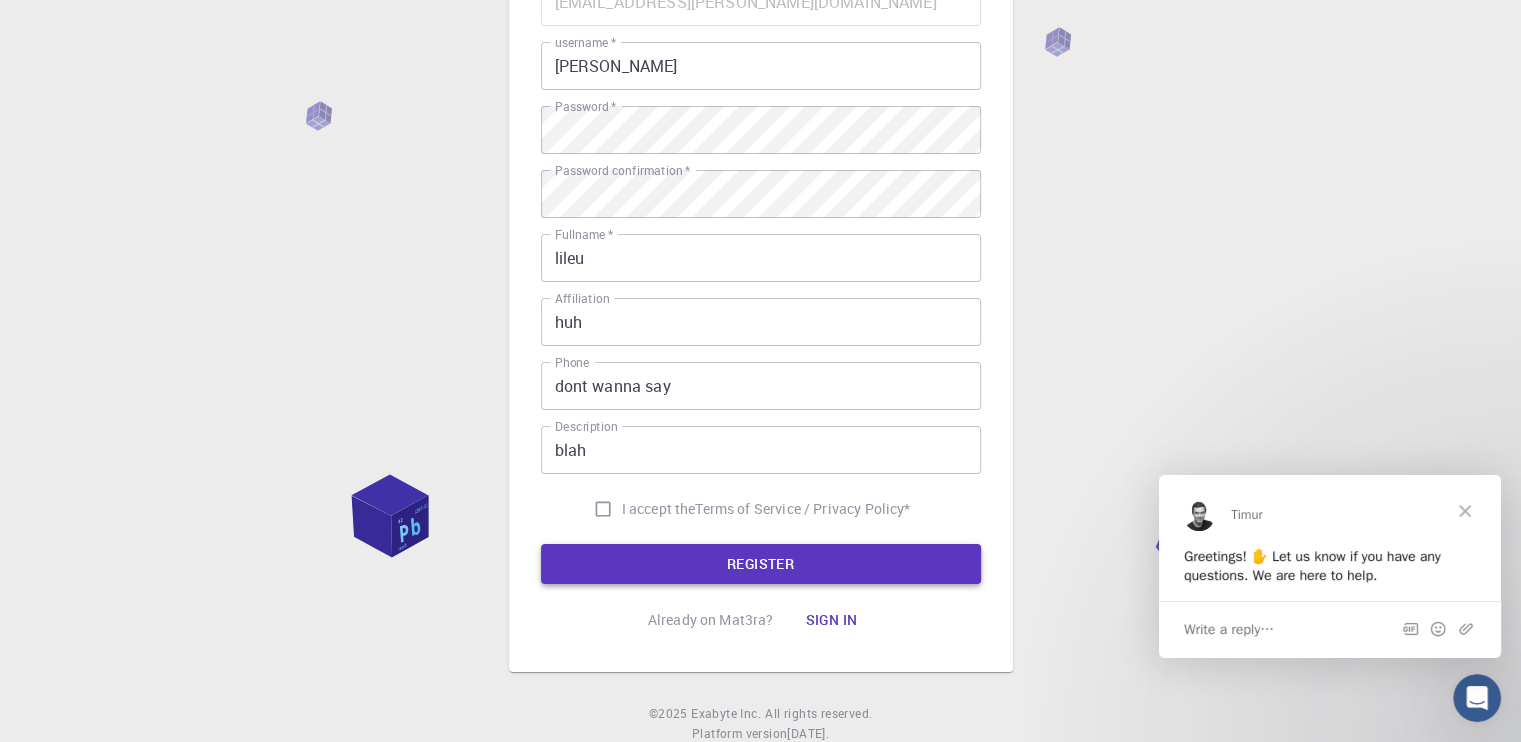 drag, startPoint x: 597, startPoint y: 507, endPoint x: 715, endPoint y: 571, distance: 134.23859 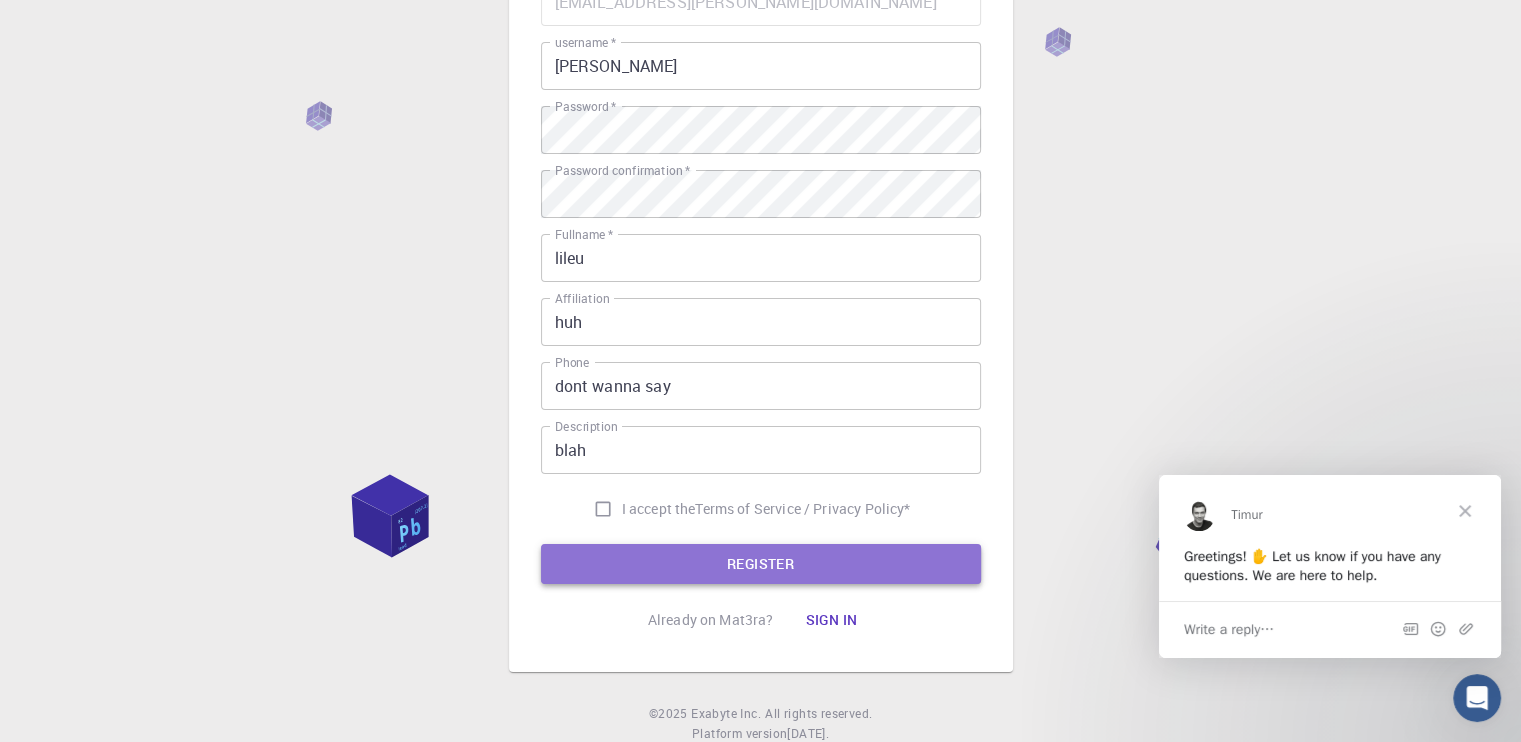 click on "REGISTER" at bounding box center [761, 564] 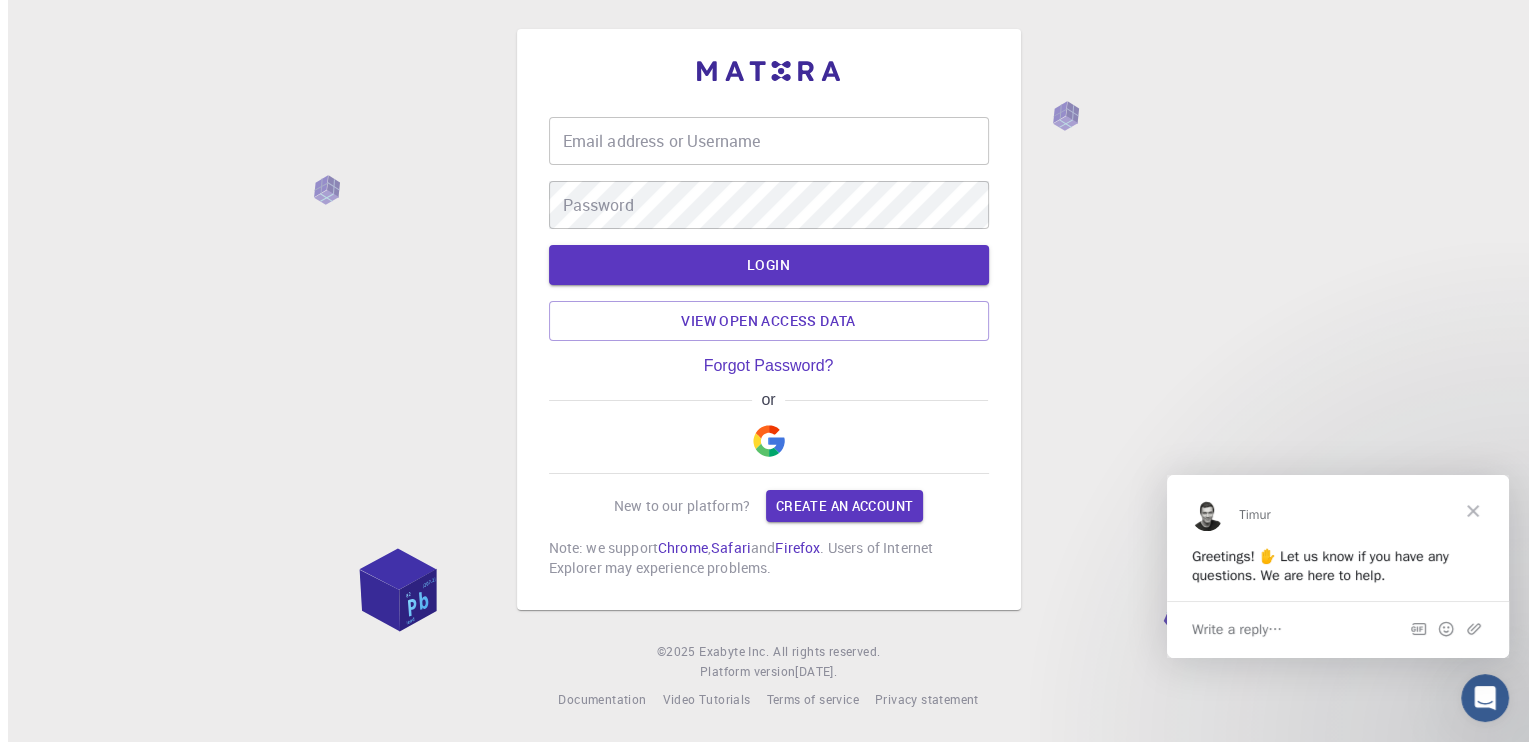 scroll, scrollTop: 0, scrollLeft: 0, axis: both 